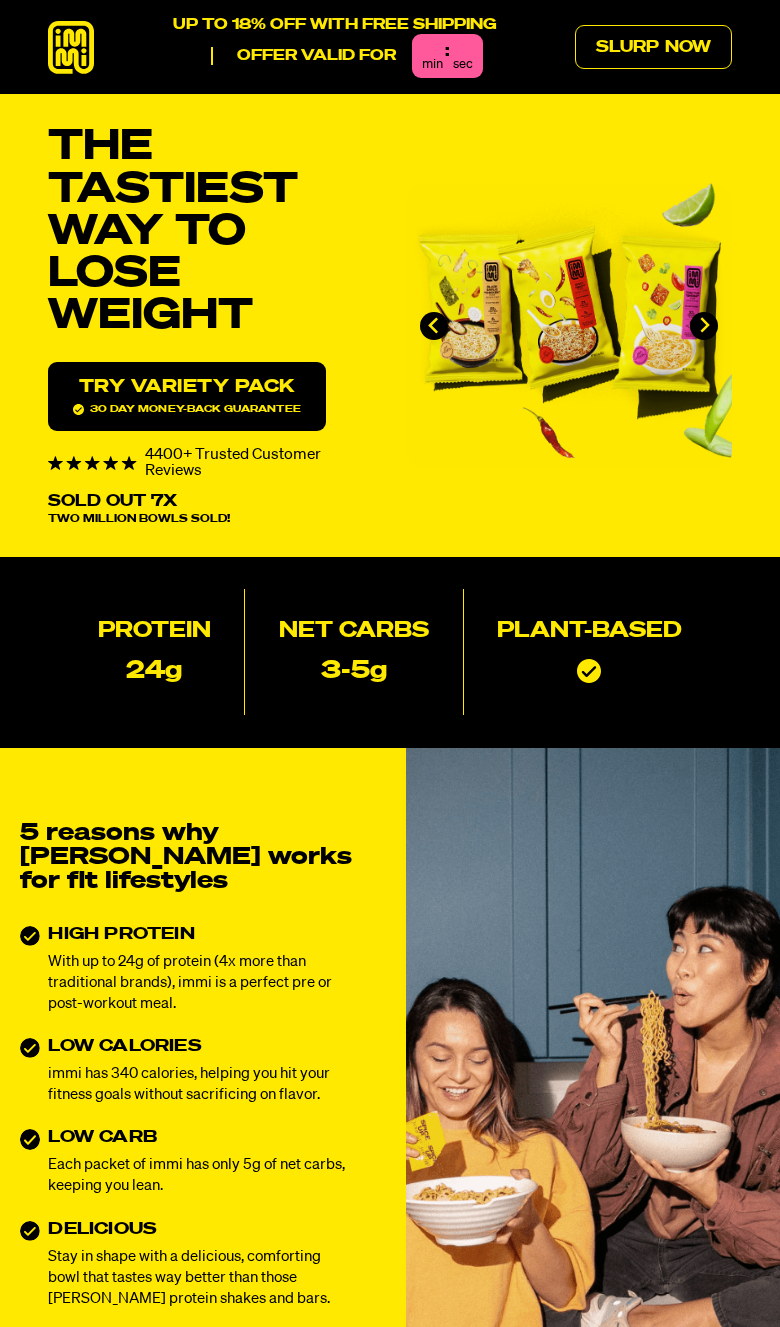 scroll, scrollTop: 7762, scrollLeft: 0, axis: vertical 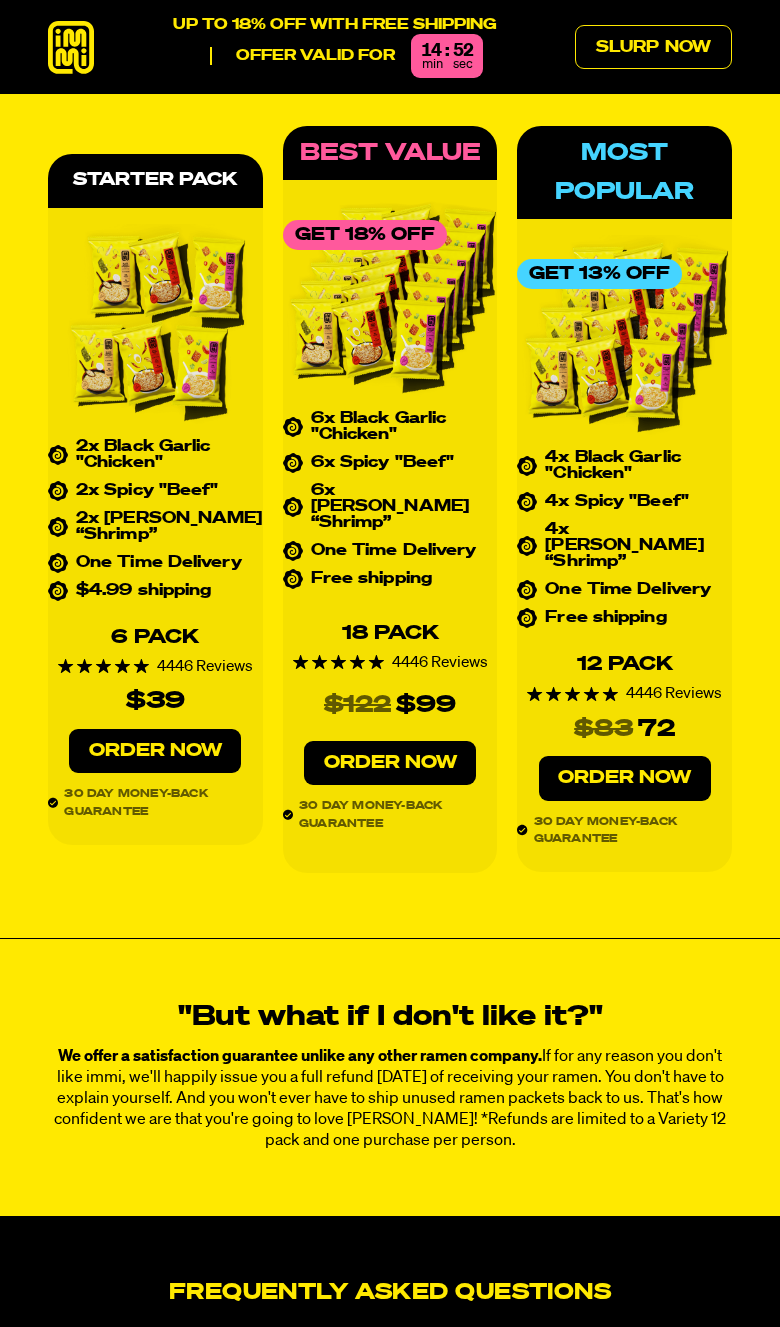 click on "Order Now" at bounding box center (625, 778) 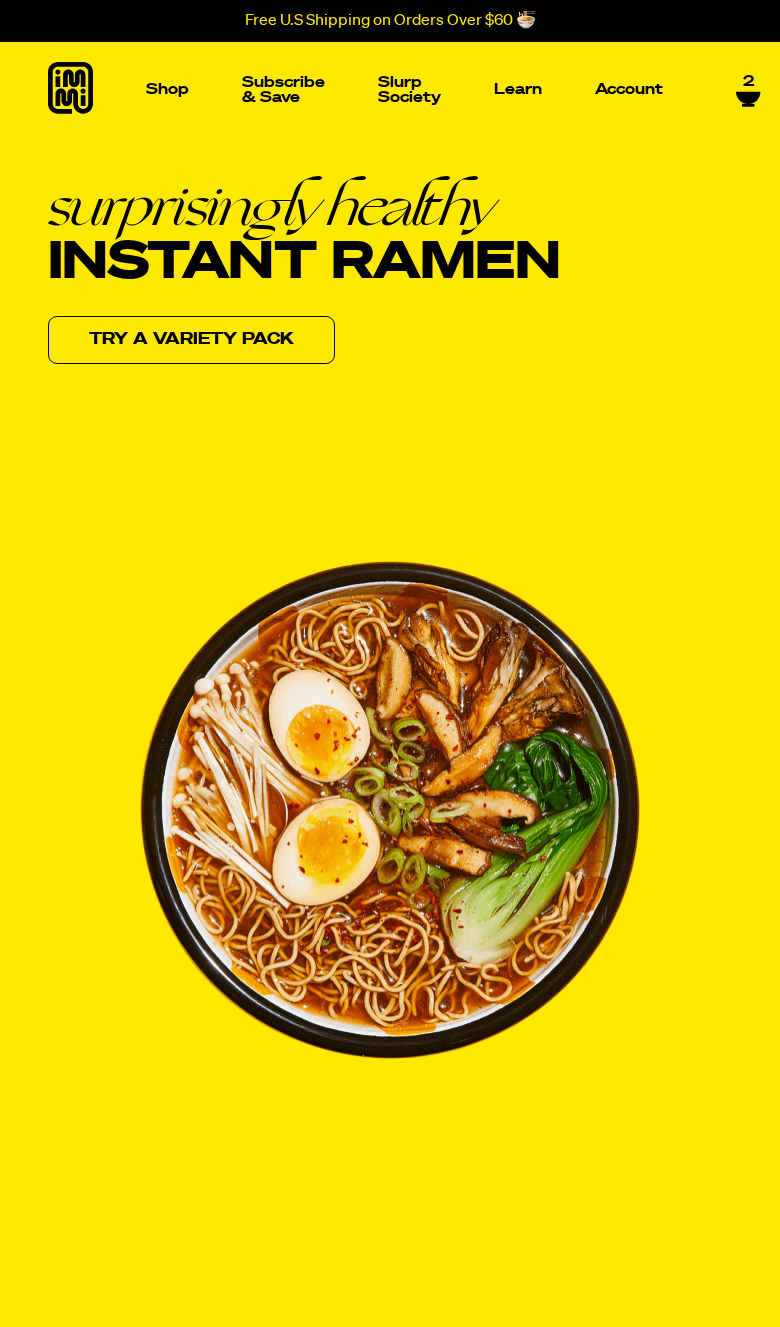scroll, scrollTop: 0, scrollLeft: 0, axis: both 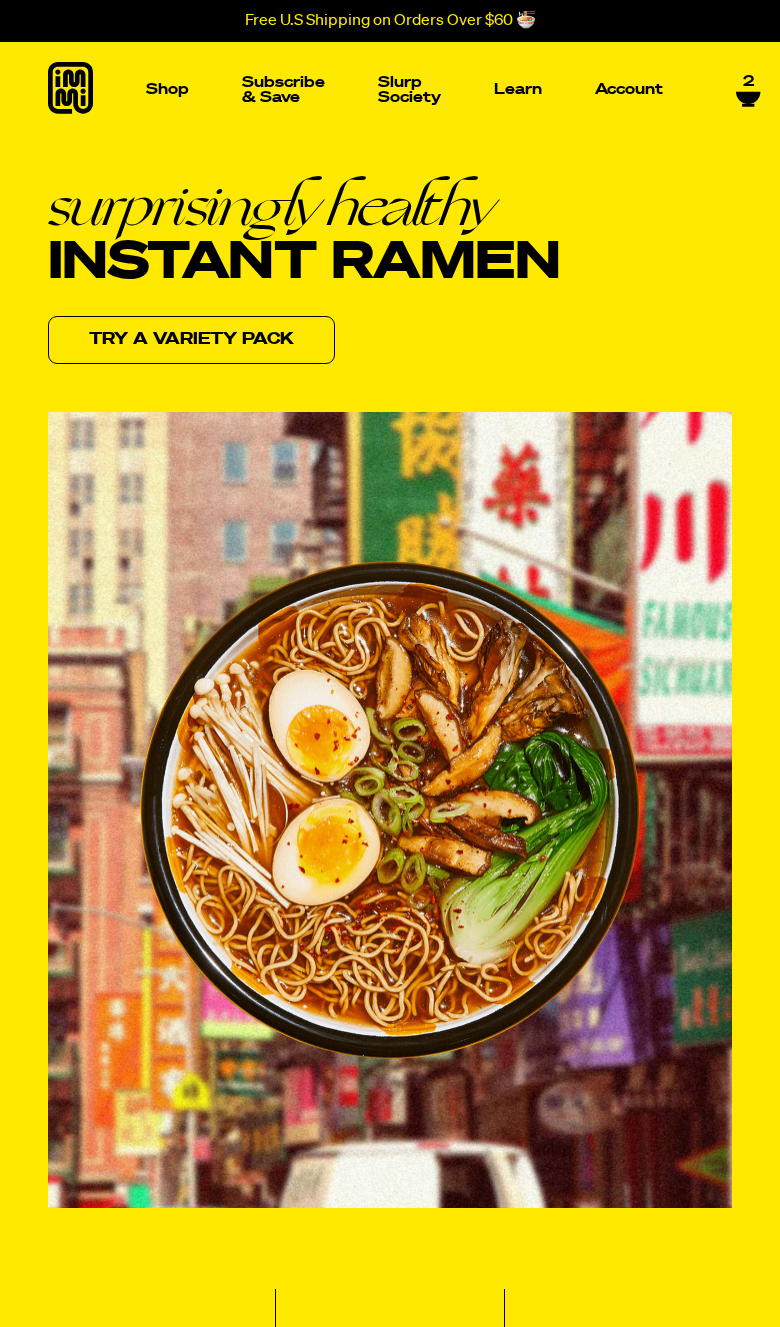 click 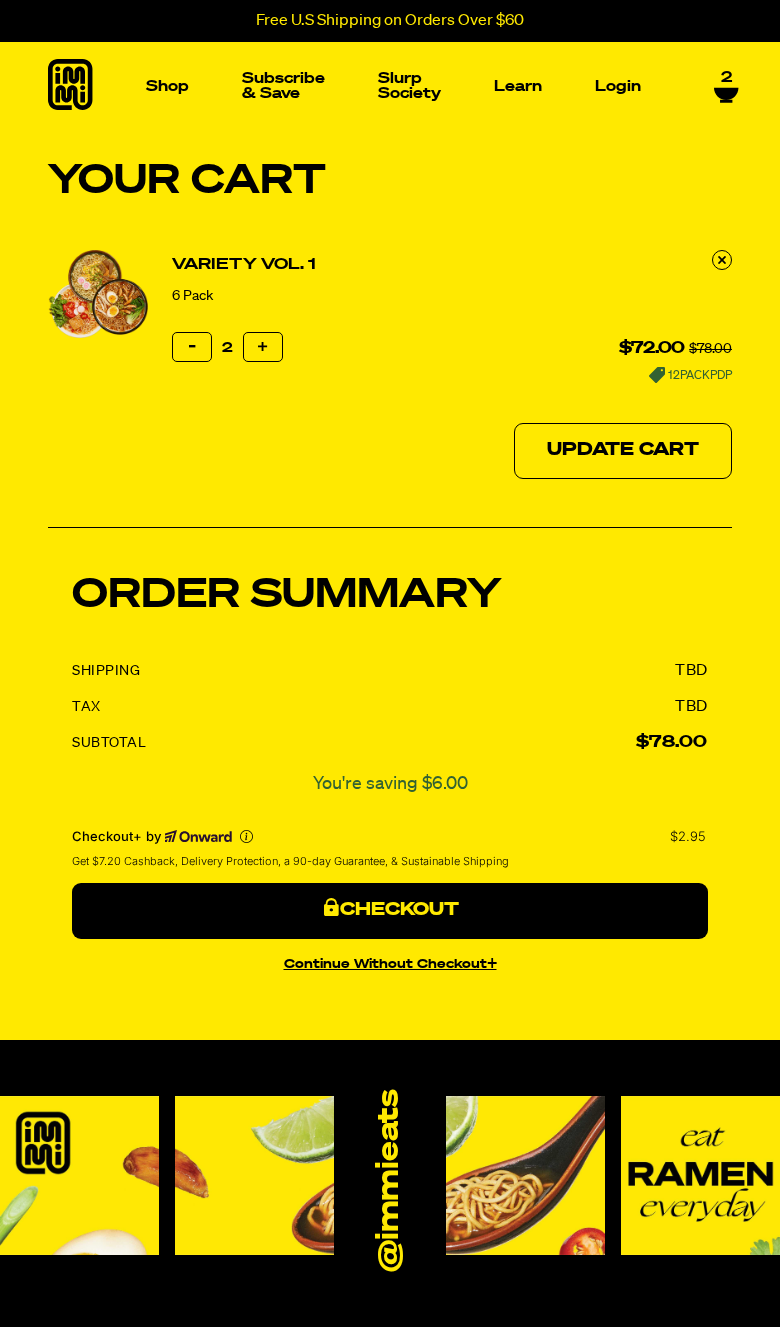 scroll, scrollTop: 0, scrollLeft: 0, axis: both 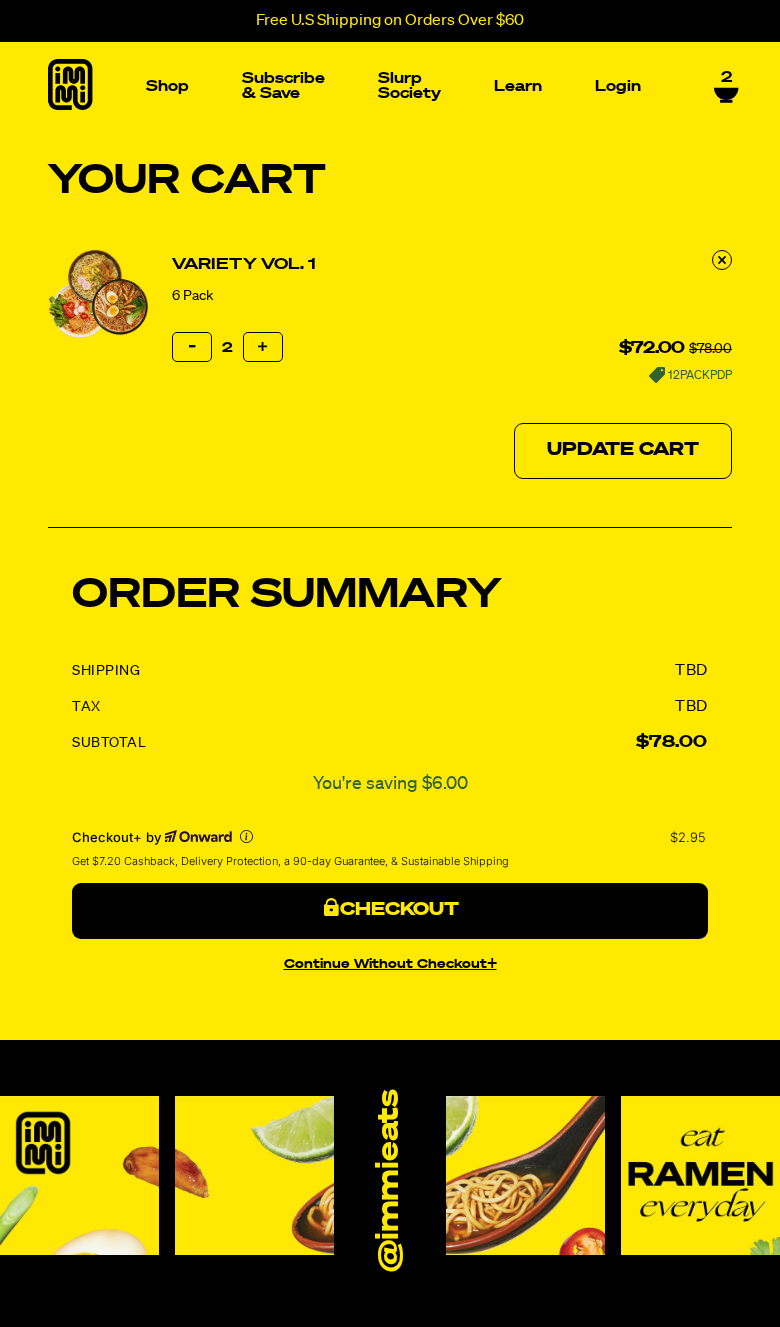 click on "Reduce item quantity by one" at bounding box center (192, 347) 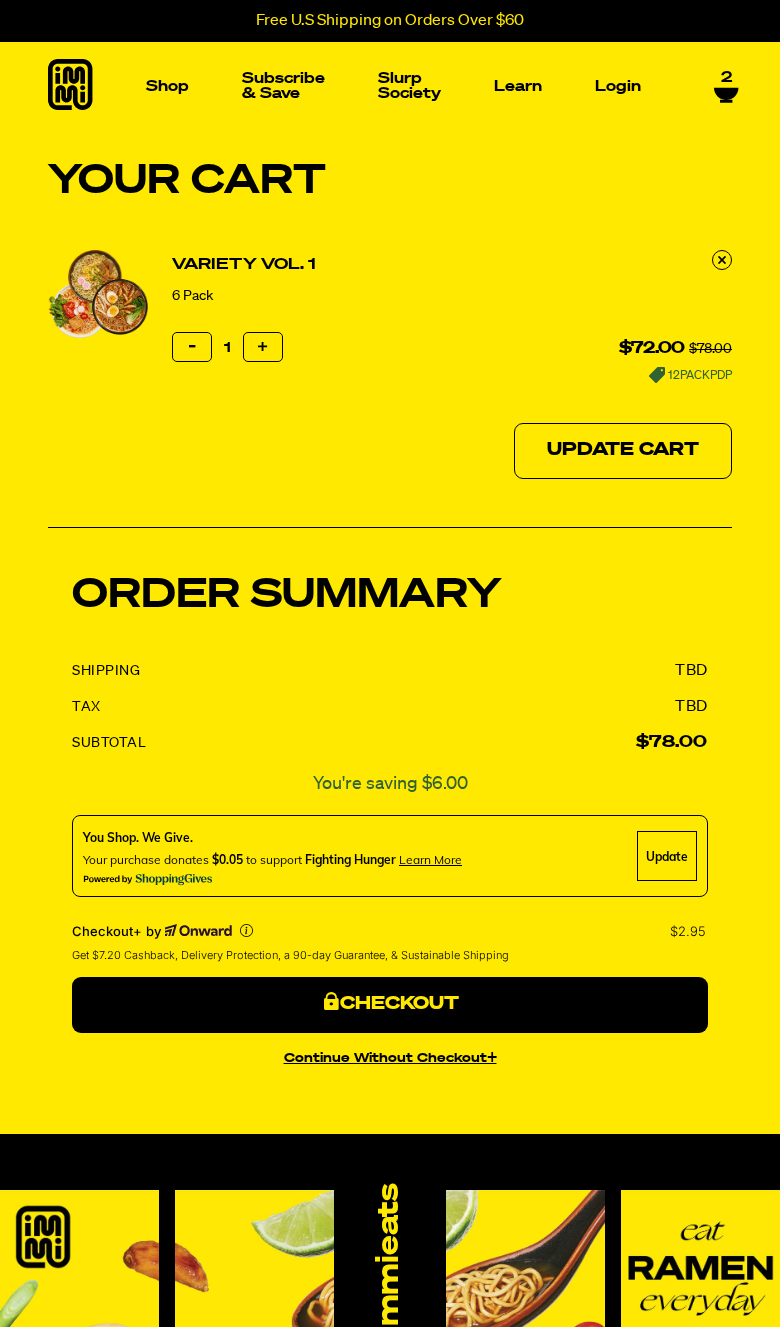 click on "Reduce item quantity by one" at bounding box center (192, 347) 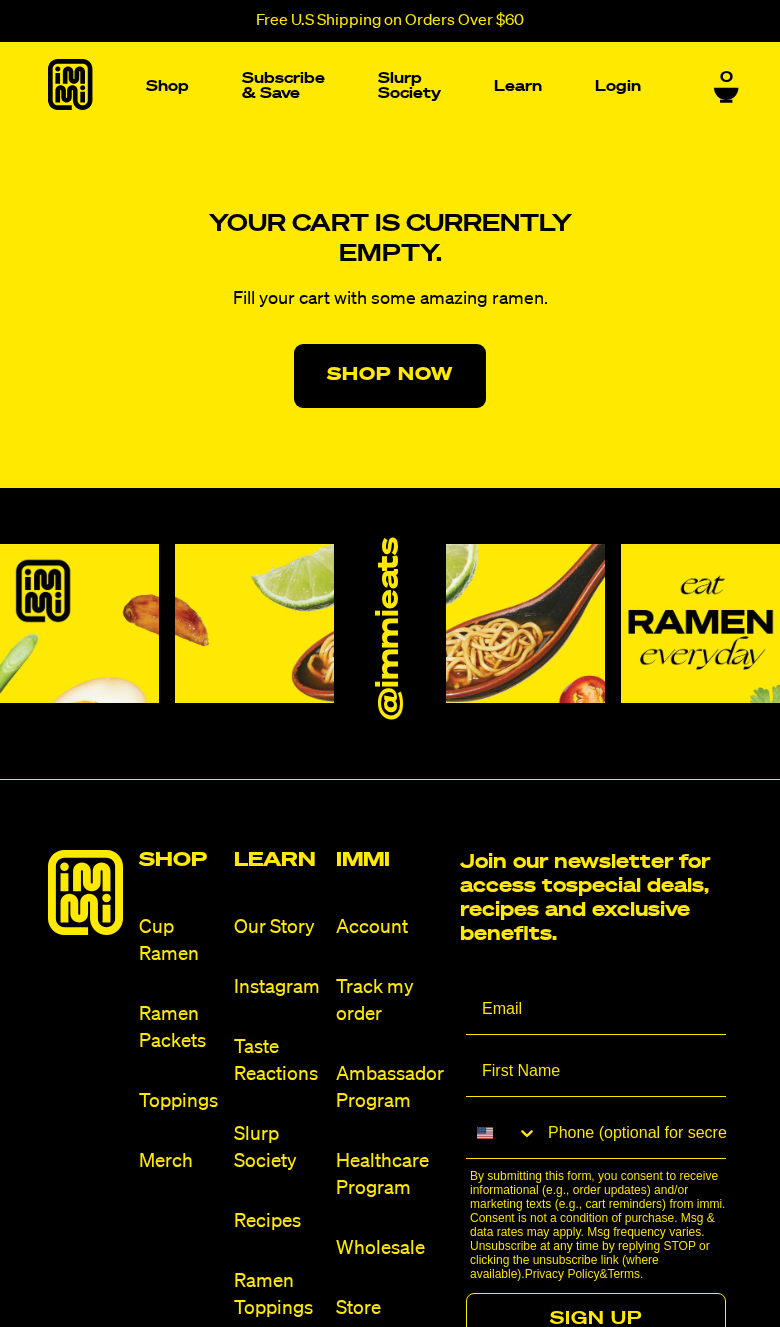 scroll, scrollTop: 0, scrollLeft: 0, axis: both 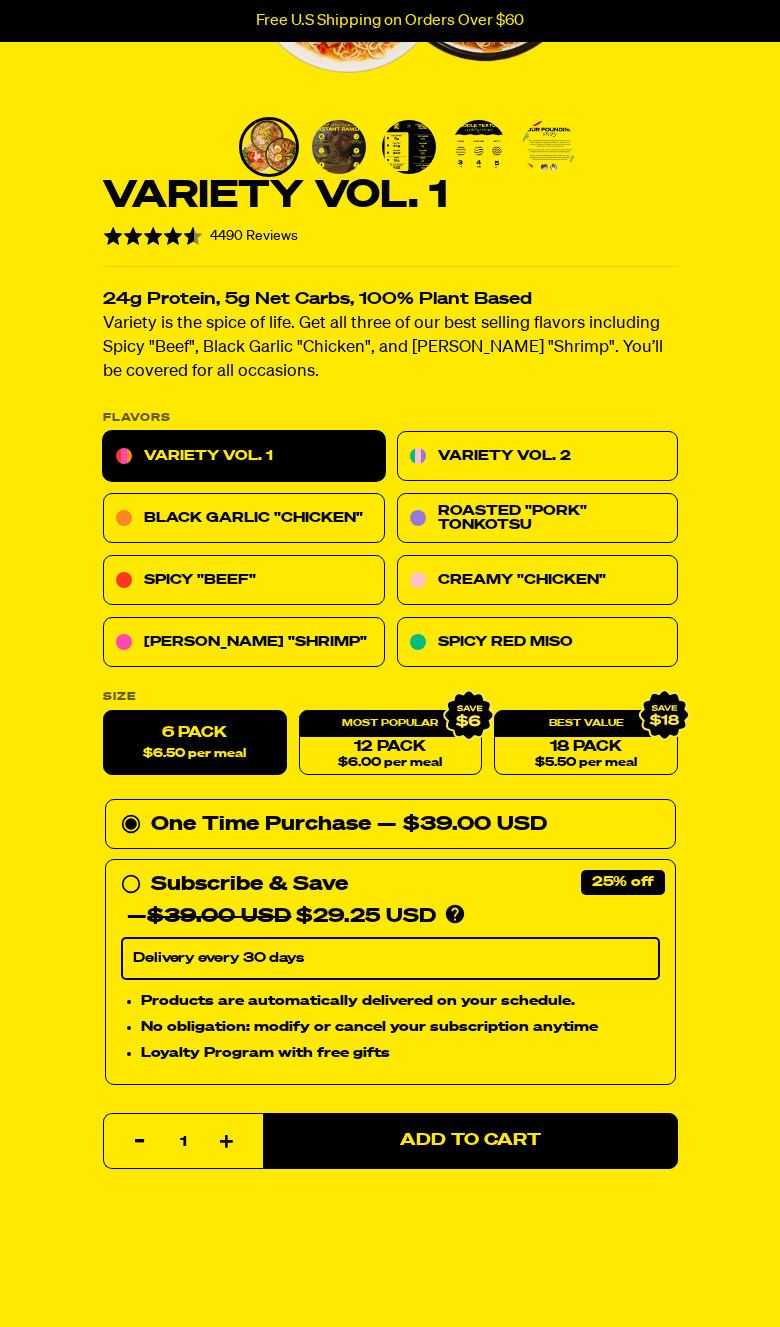 click on "12 Pack  $6.00 per meal" at bounding box center (390, 743) 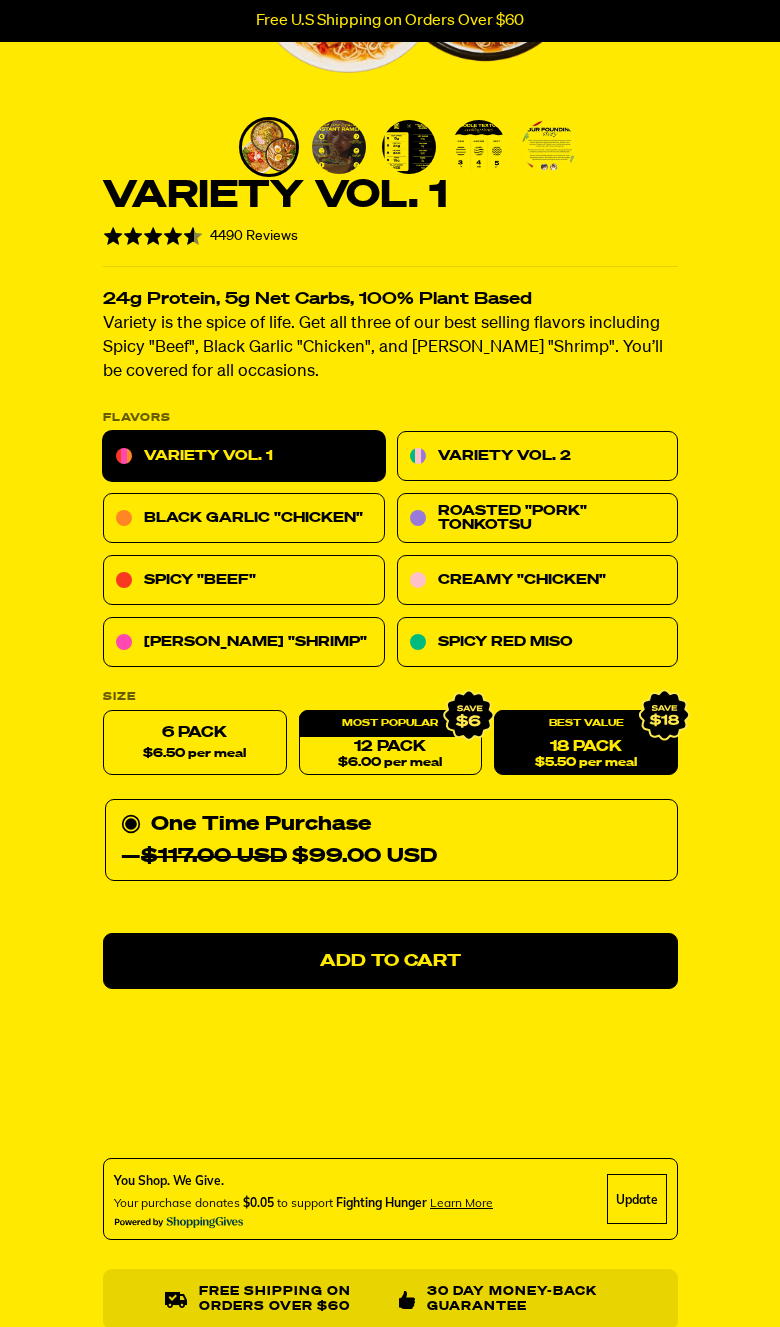 click on "12 Pack  $6.00 per meal" at bounding box center (390, 743) 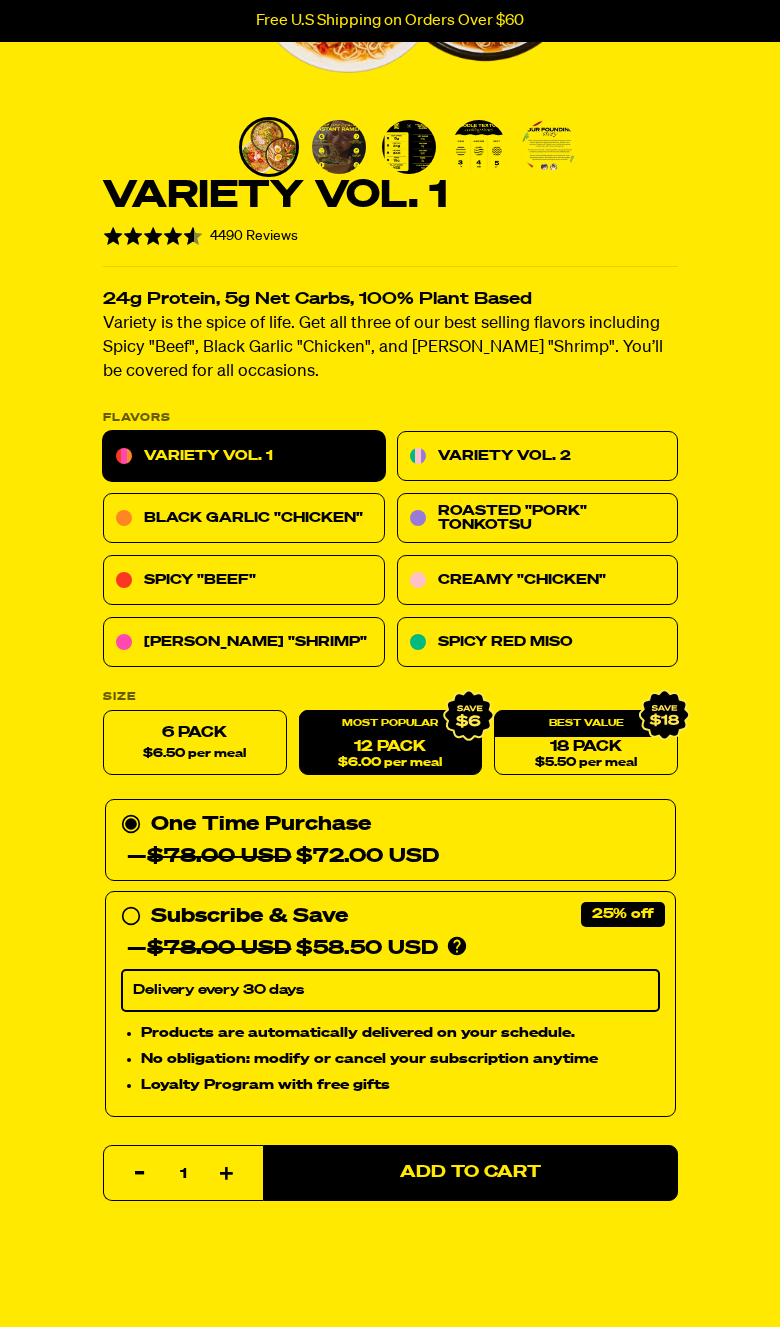click on "Delivery every 30 days" at bounding box center (390, 991) 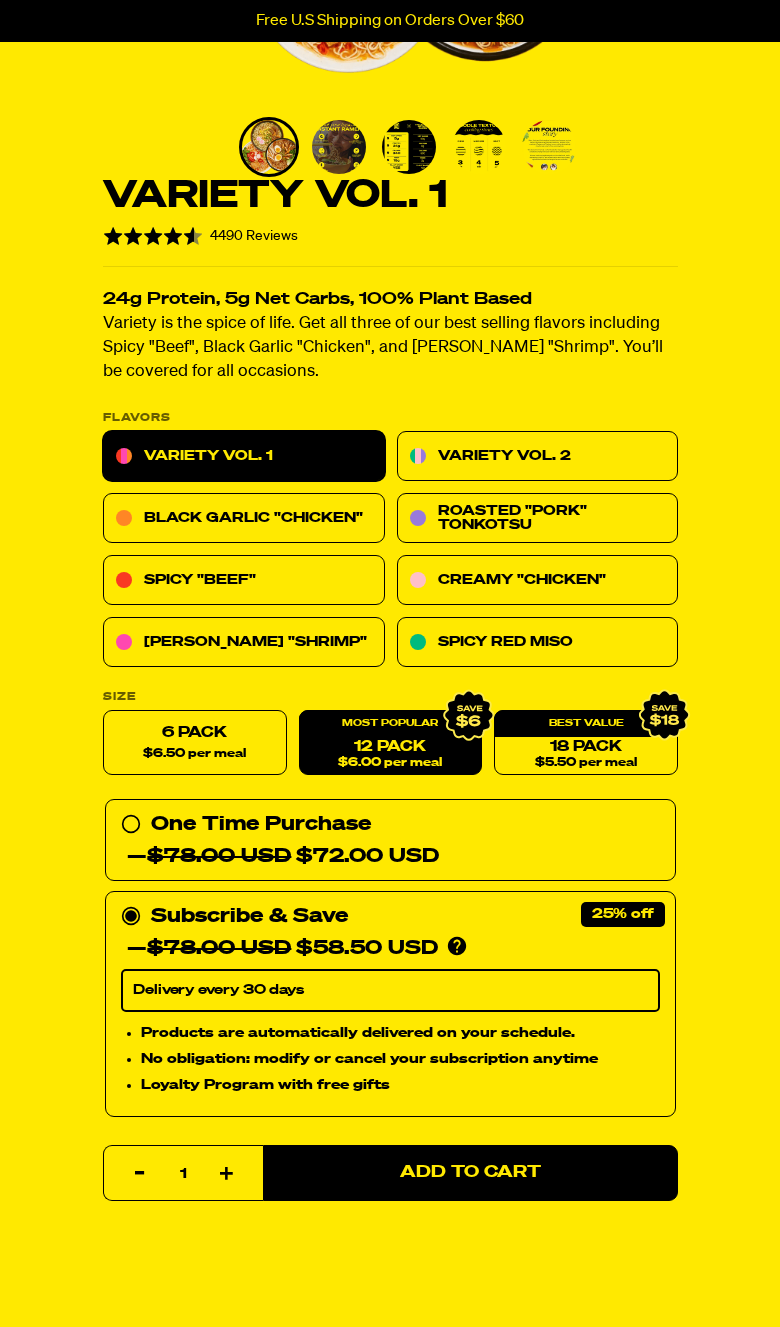 click on "Black Garlic "Chicken"" at bounding box center [244, 519] 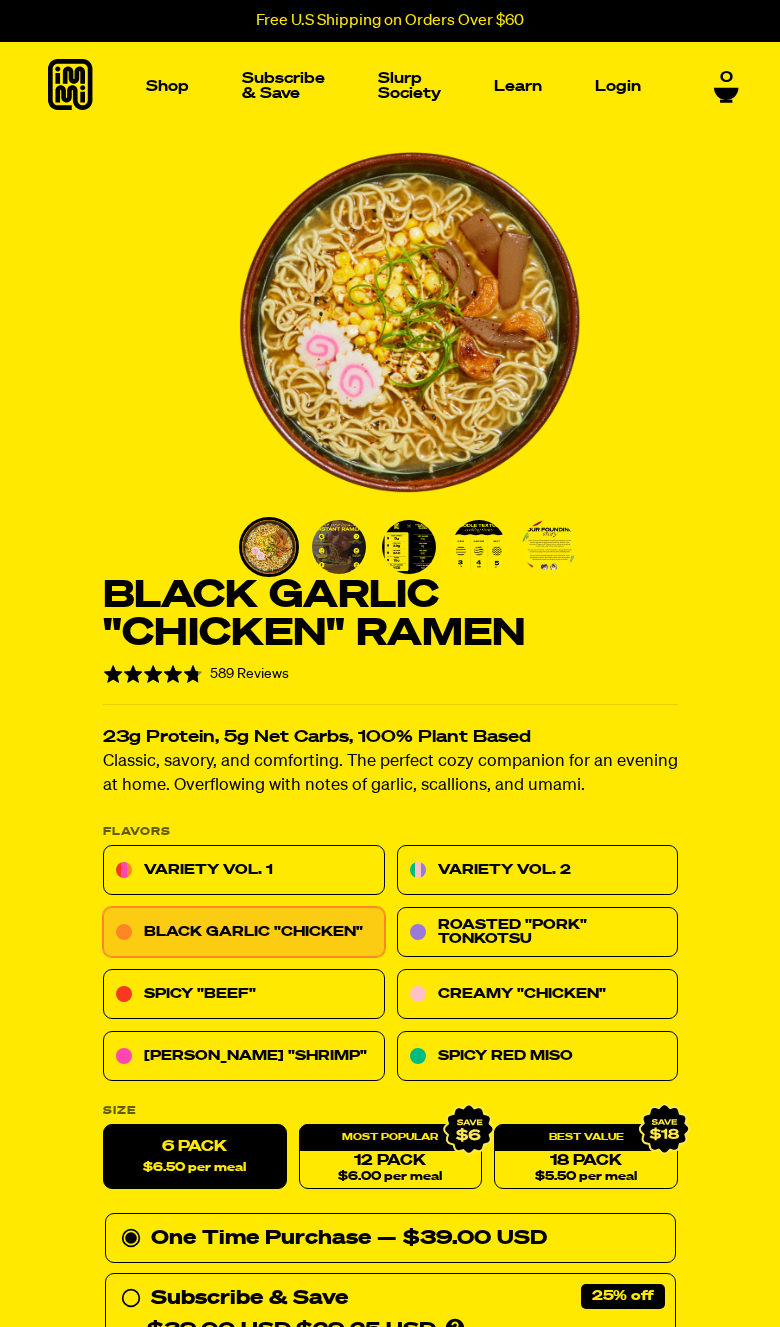 scroll, scrollTop: 0, scrollLeft: 0, axis: both 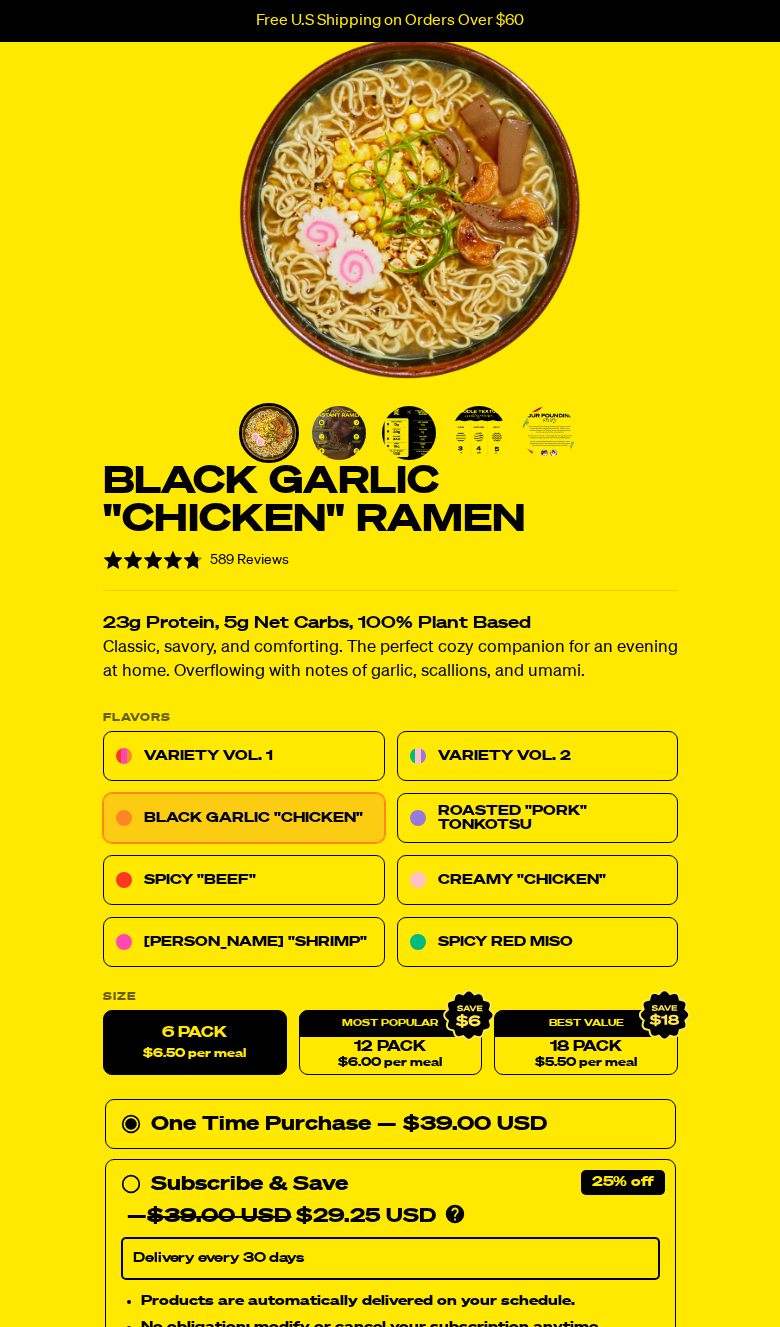 click on "Spicy "Beef"" at bounding box center [244, 881] 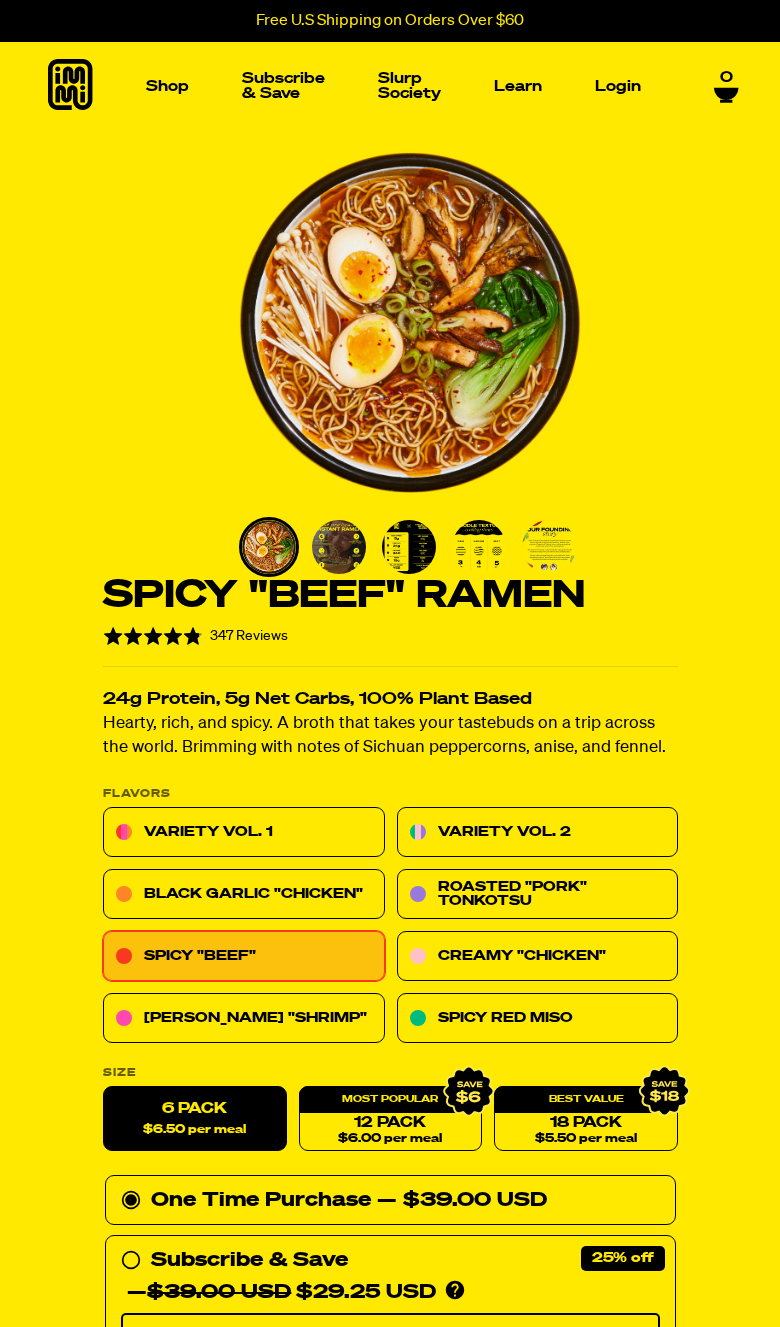 scroll, scrollTop: 1, scrollLeft: 0, axis: vertical 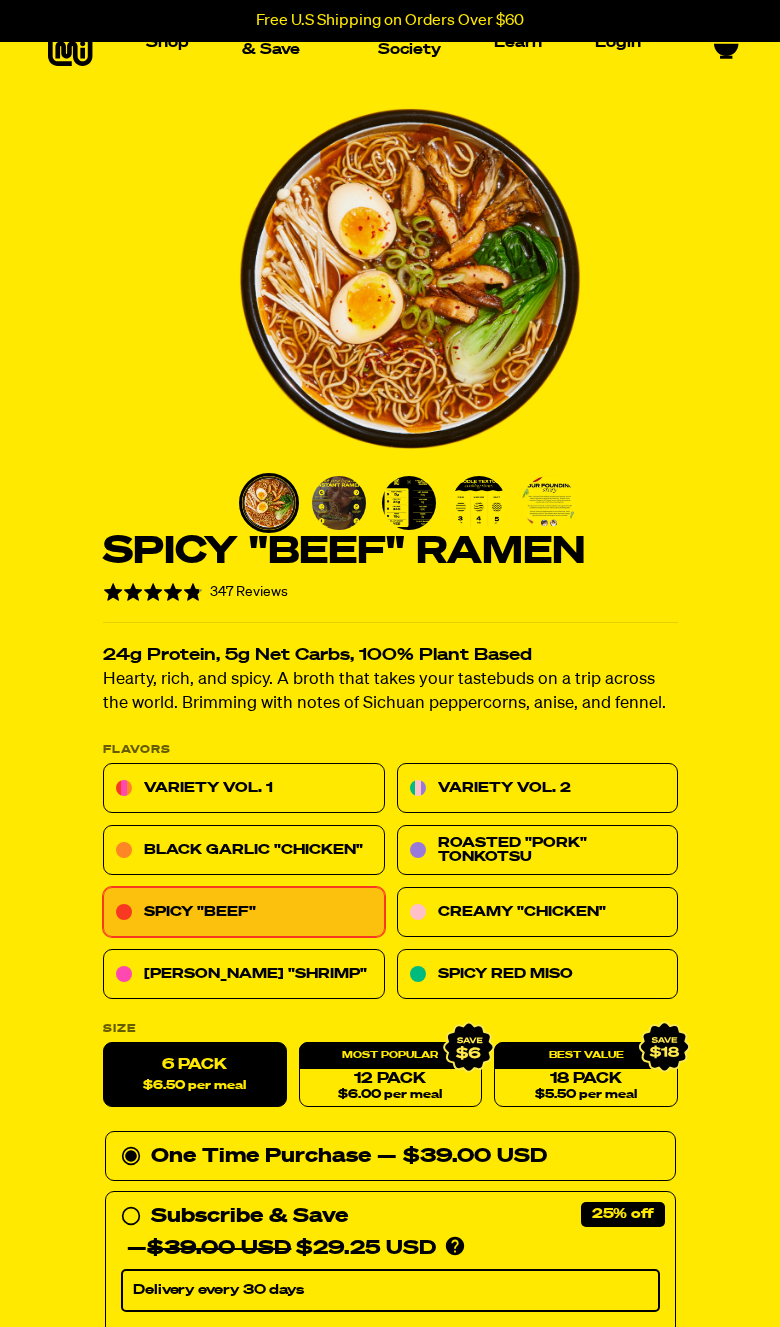click on "Variety Vol. 1" at bounding box center [244, 789] 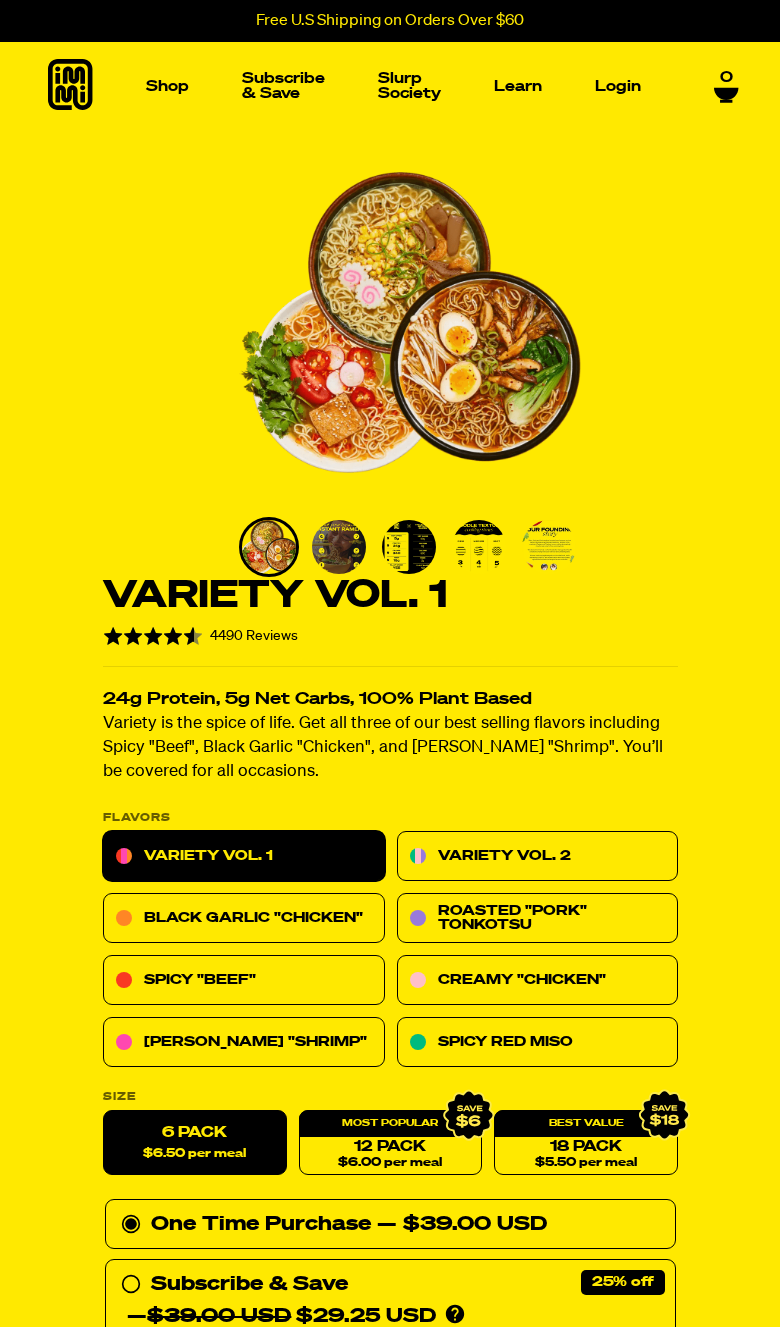 scroll, scrollTop: 1, scrollLeft: 0, axis: vertical 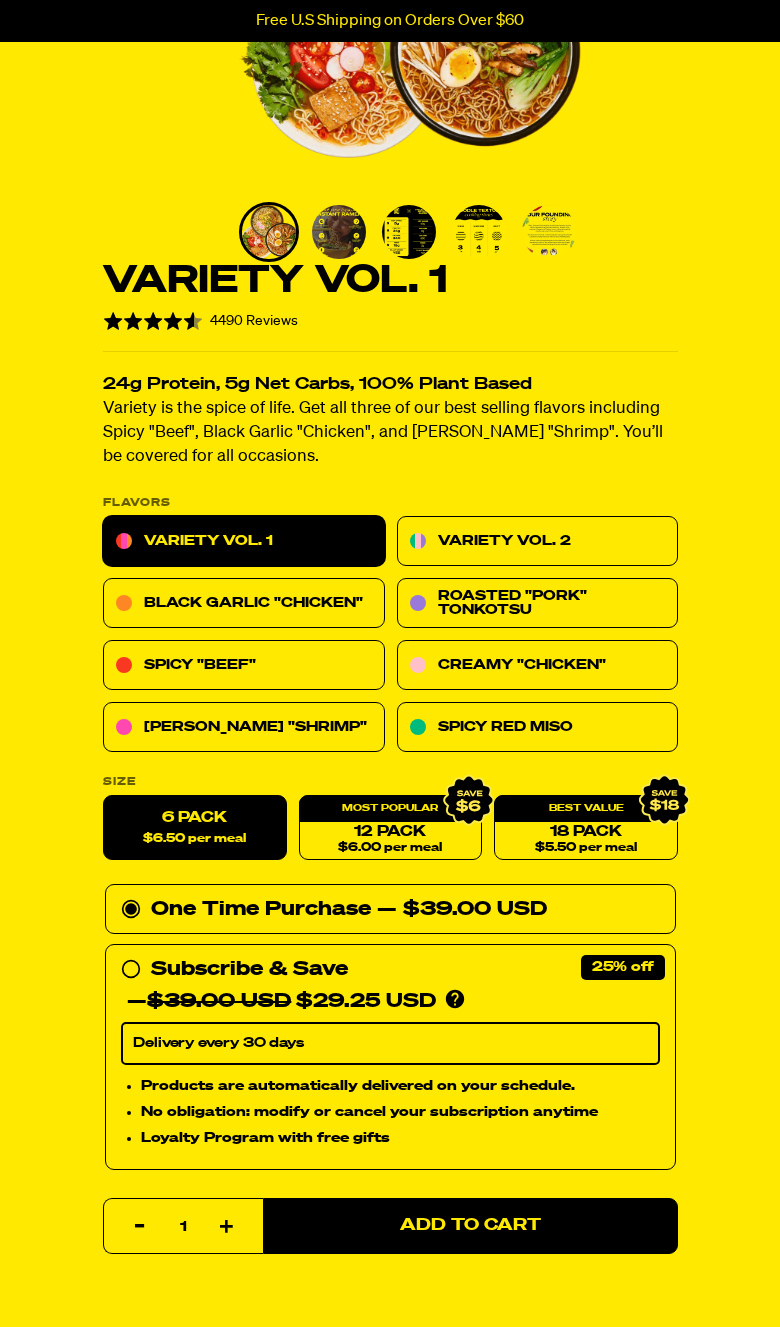 click on "12 Pack  $6.00 per meal" at bounding box center (390, 828) 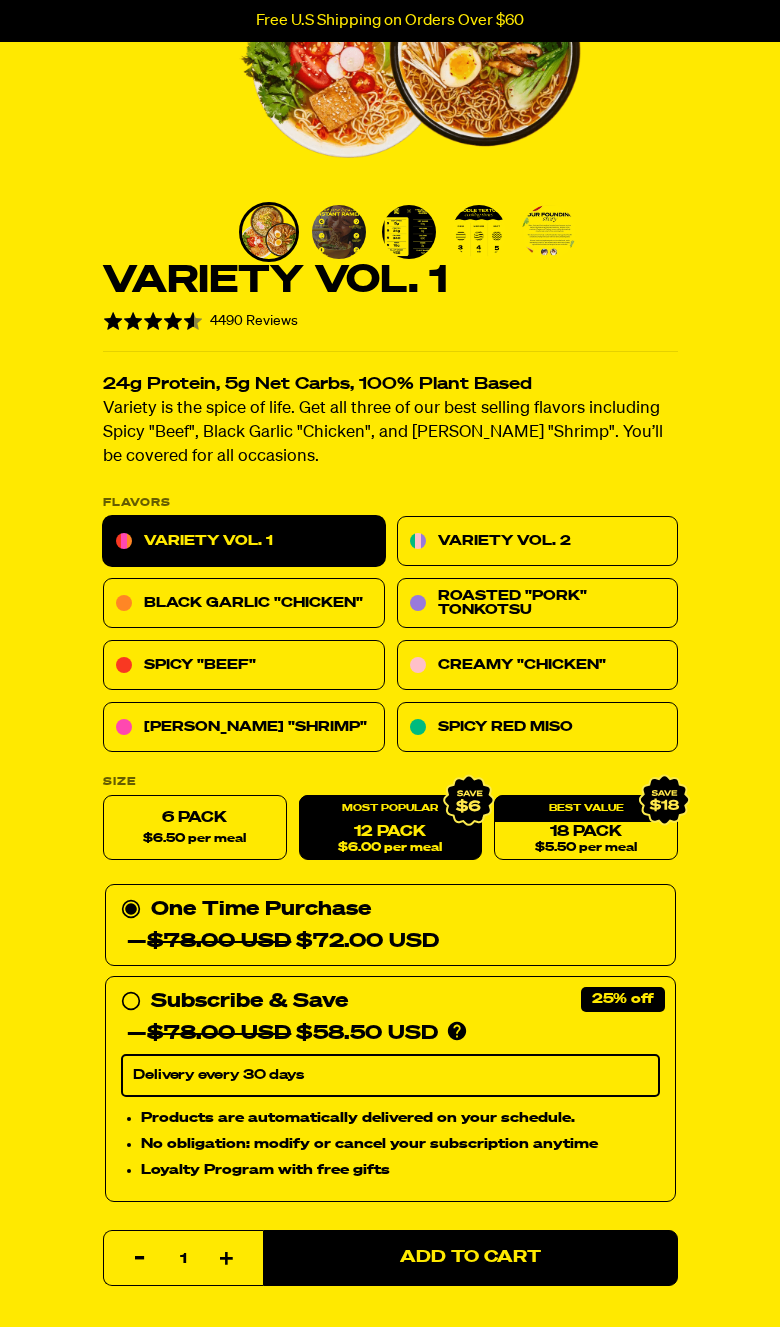 click on "Variety Vol. 2" at bounding box center (537, 542) 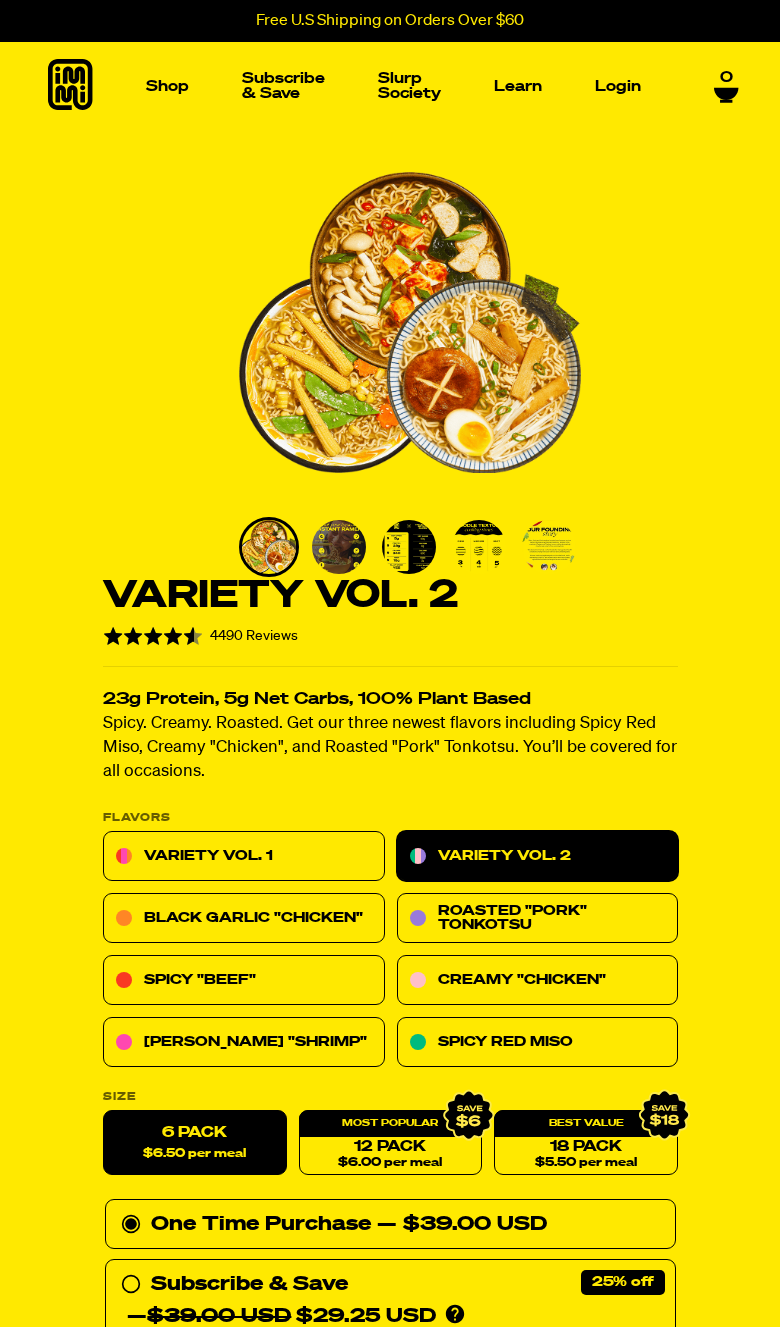 scroll, scrollTop: 1, scrollLeft: 0, axis: vertical 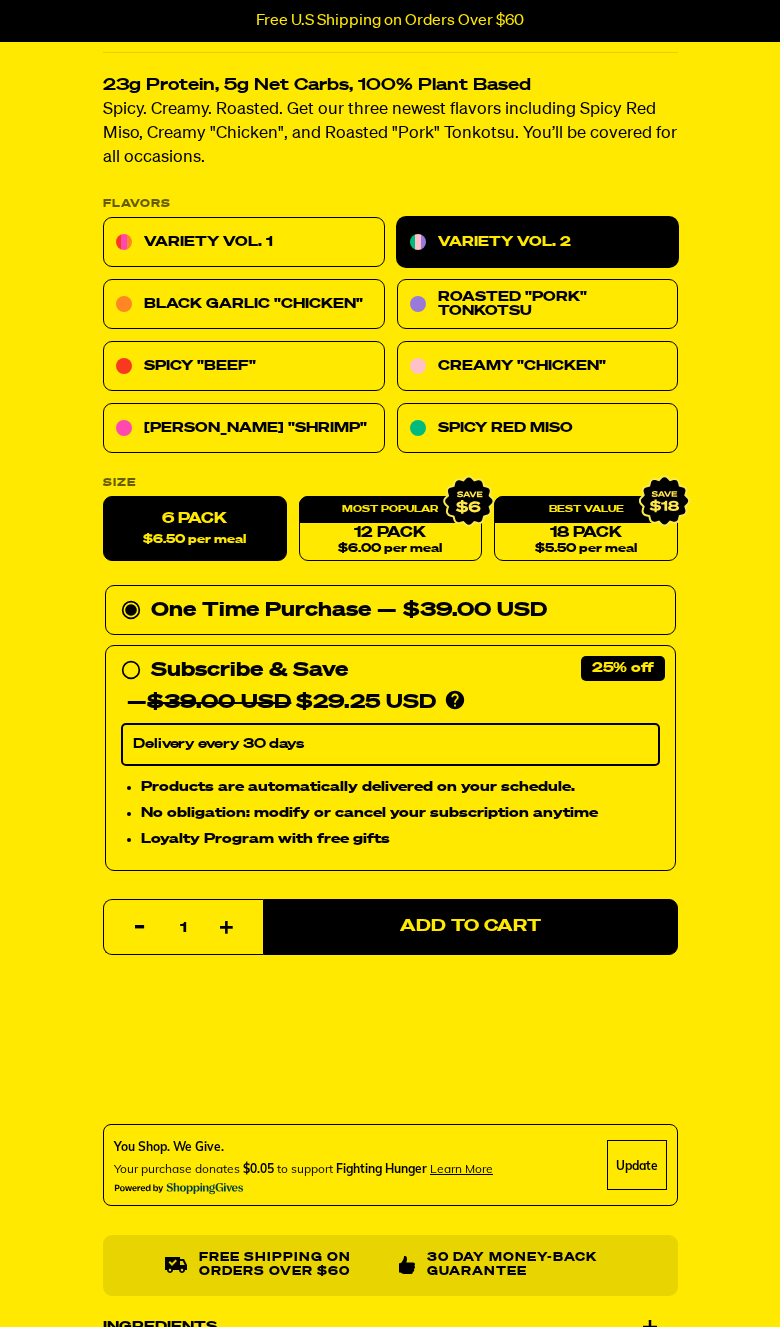 click on "Variety Vol. 1" at bounding box center [244, 243] 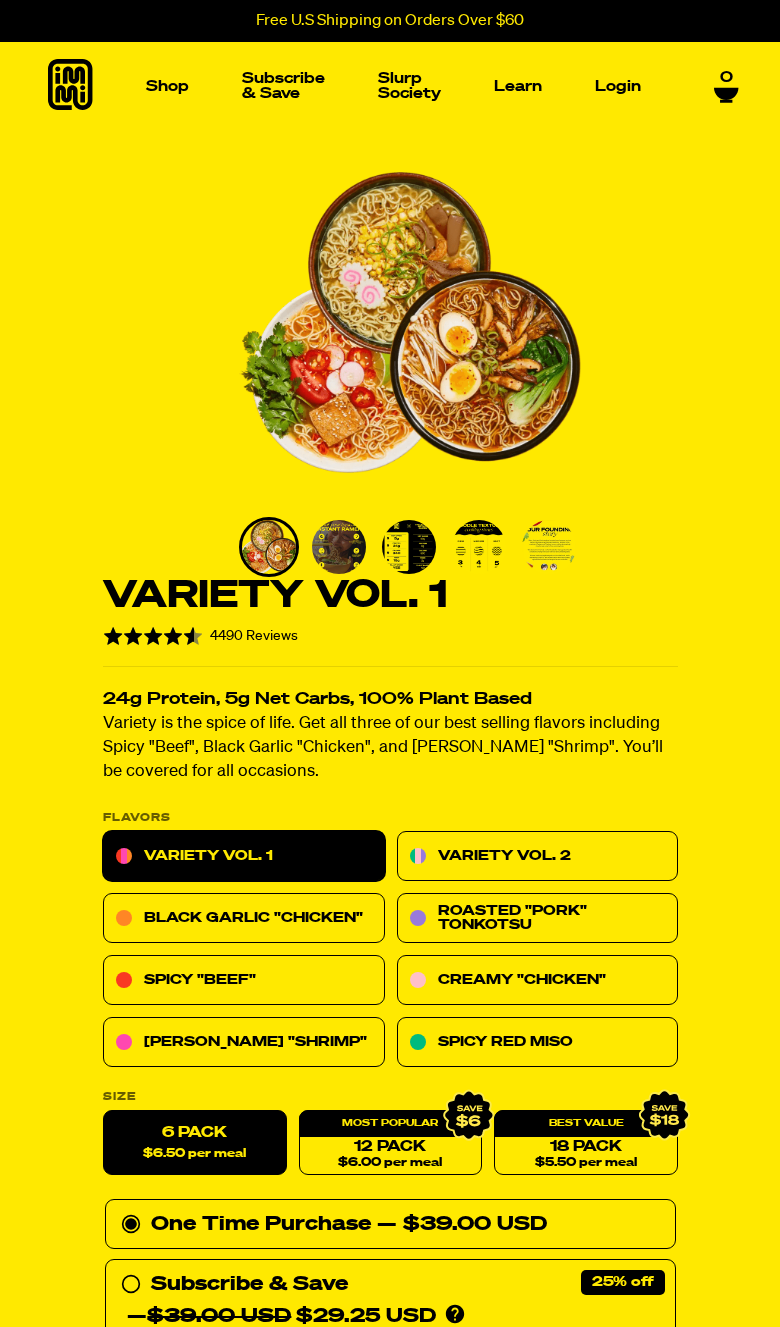 scroll, scrollTop: 0, scrollLeft: 0, axis: both 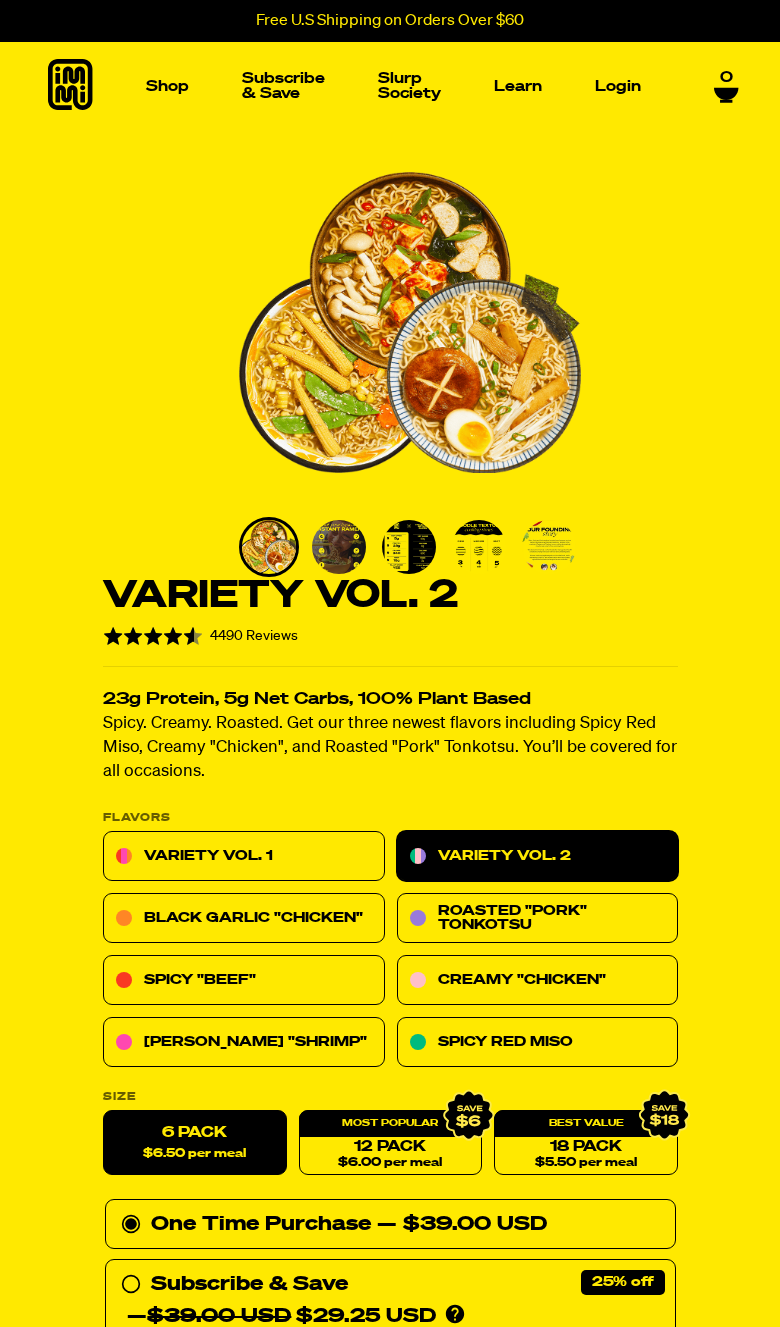 select 